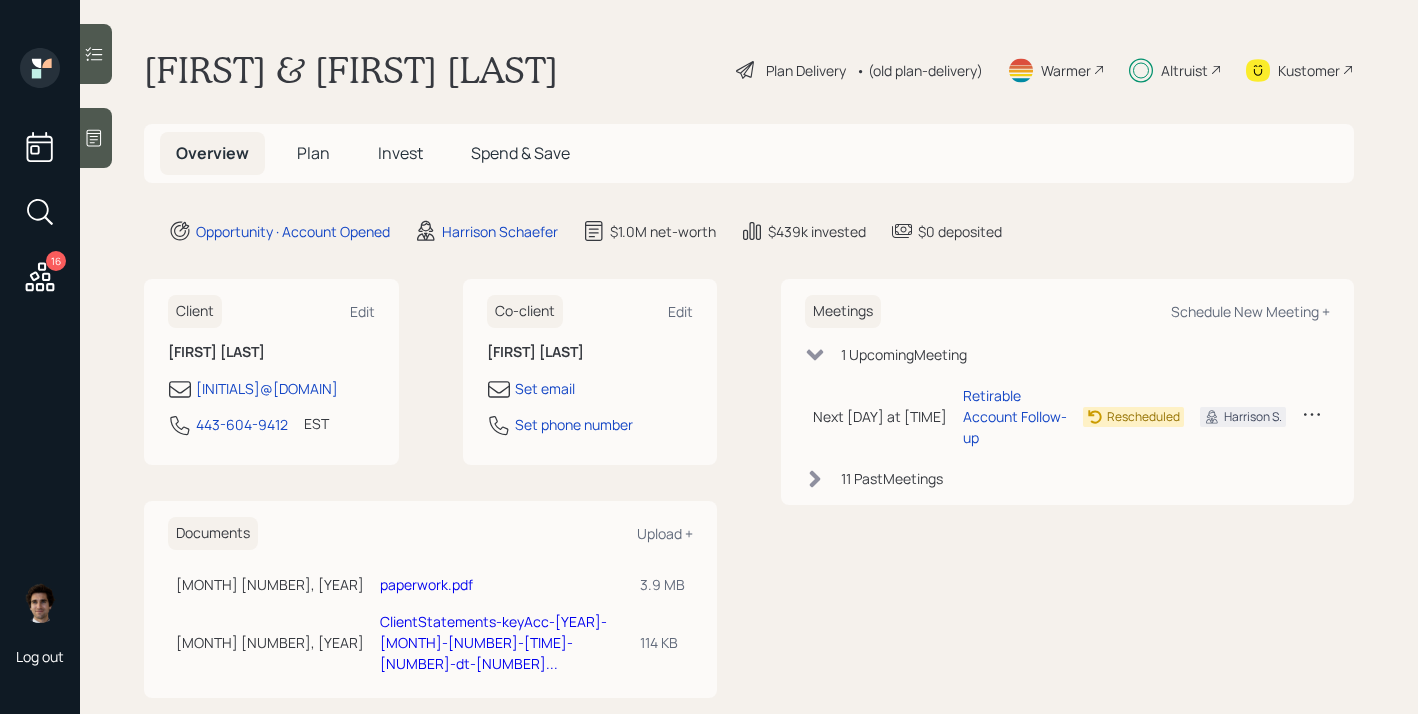 scroll, scrollTop: 0, scrollLeft: 0, axis: both 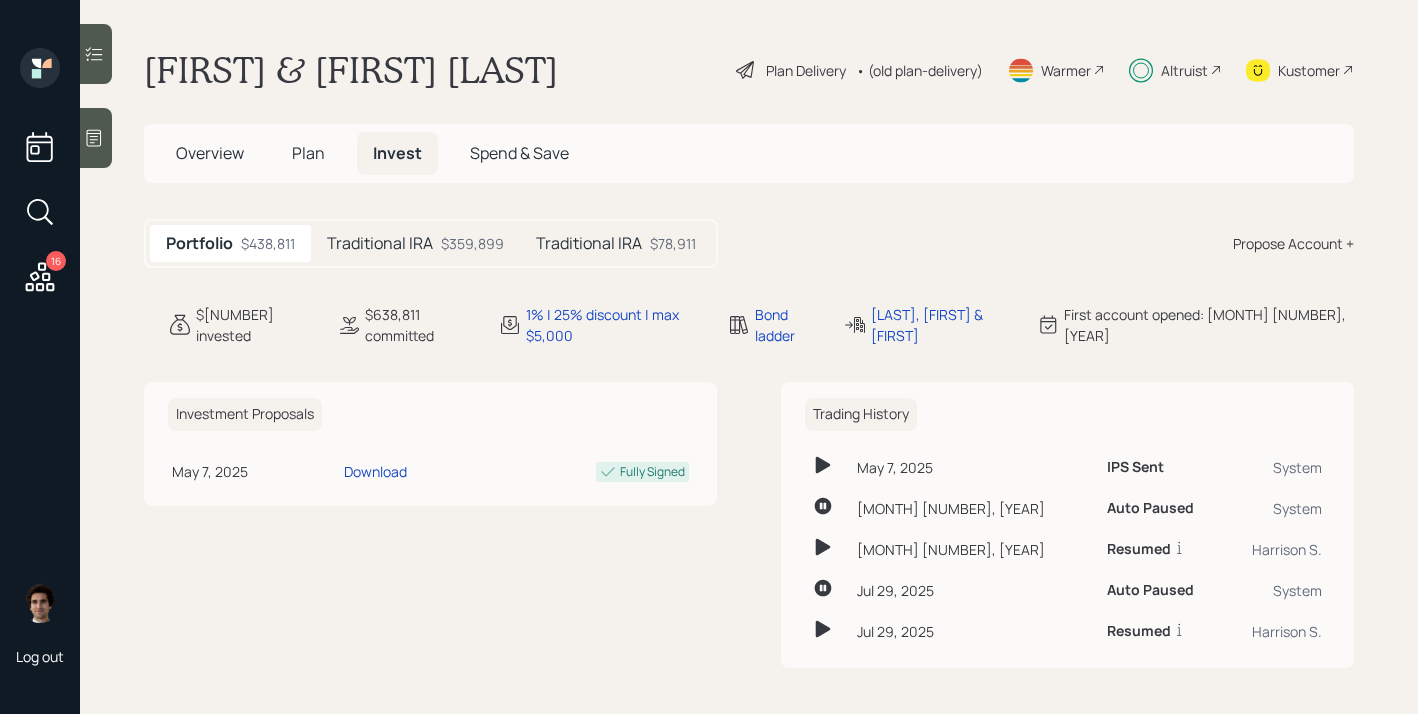 click on "$359,899" at bounding box center [472, 243] 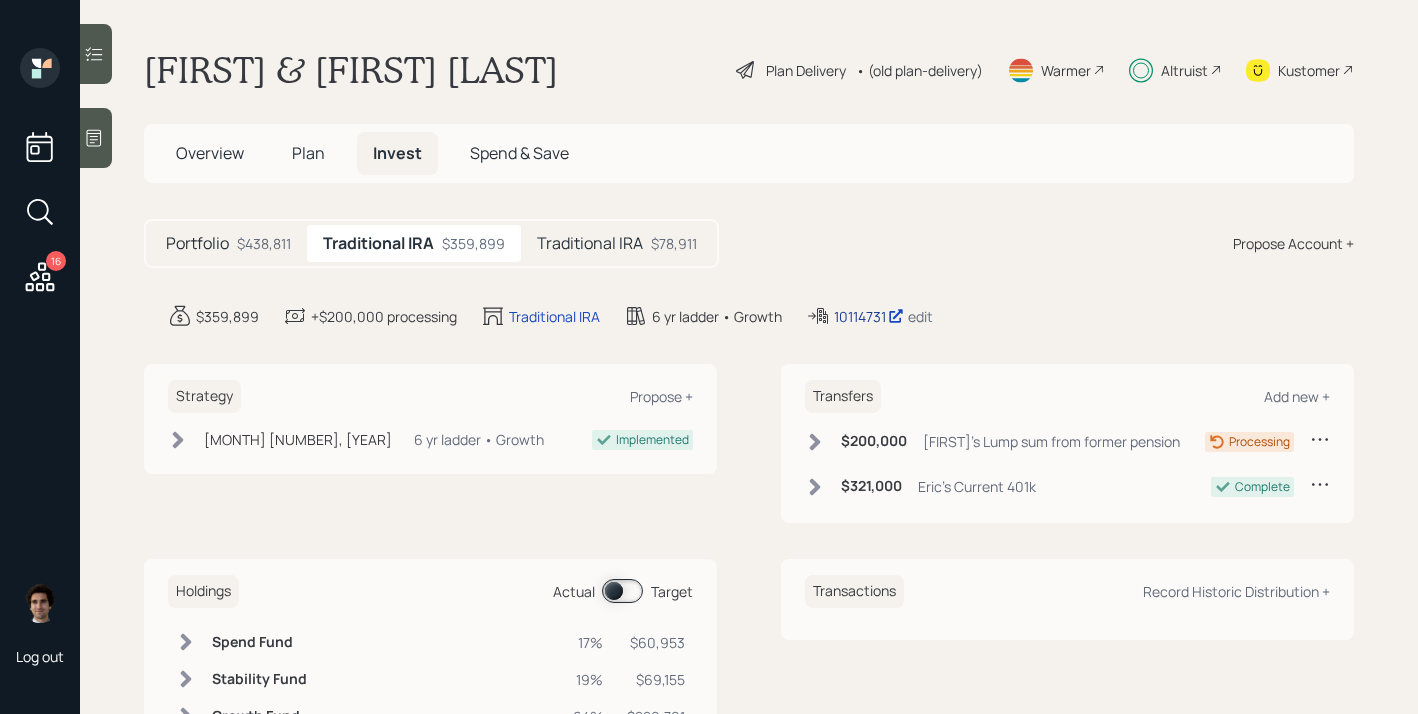 click on "10114731" at bounding box center [869, 316] 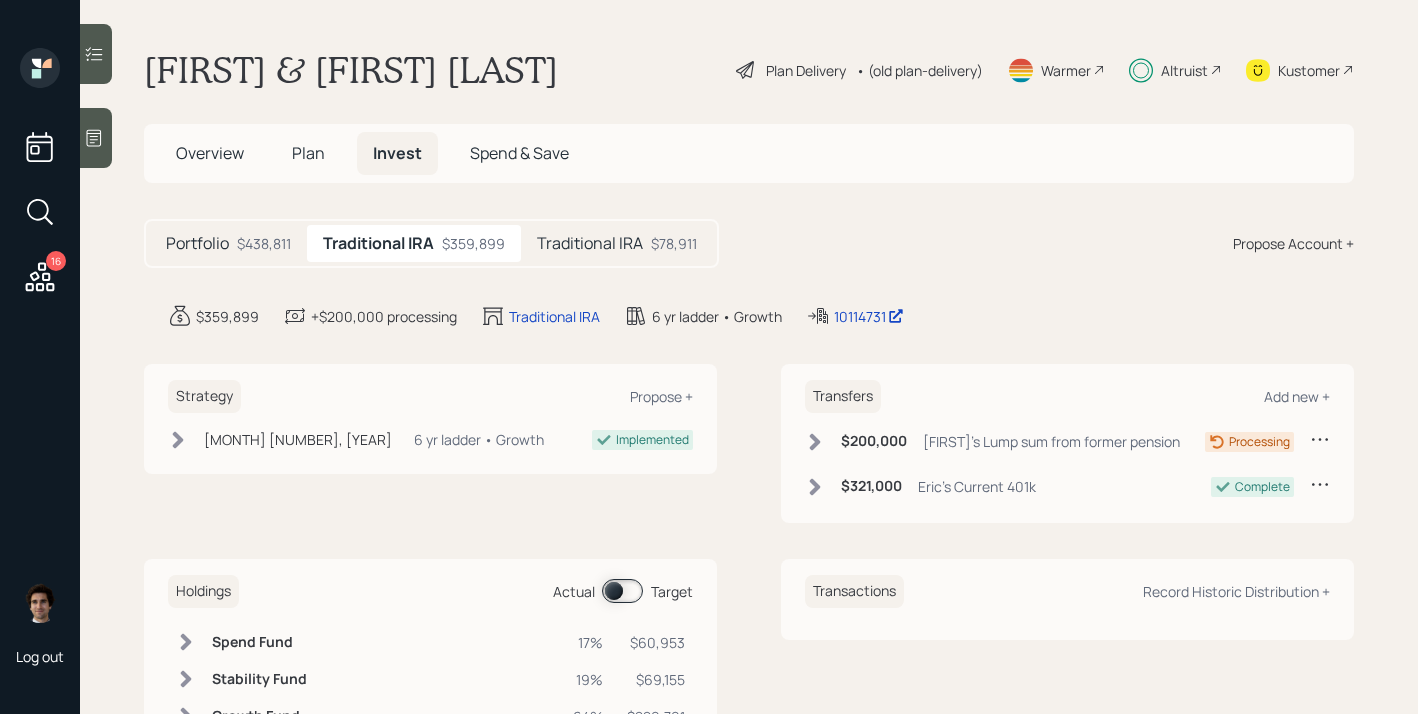 click on "Plan" at bounding box center [308, 153] 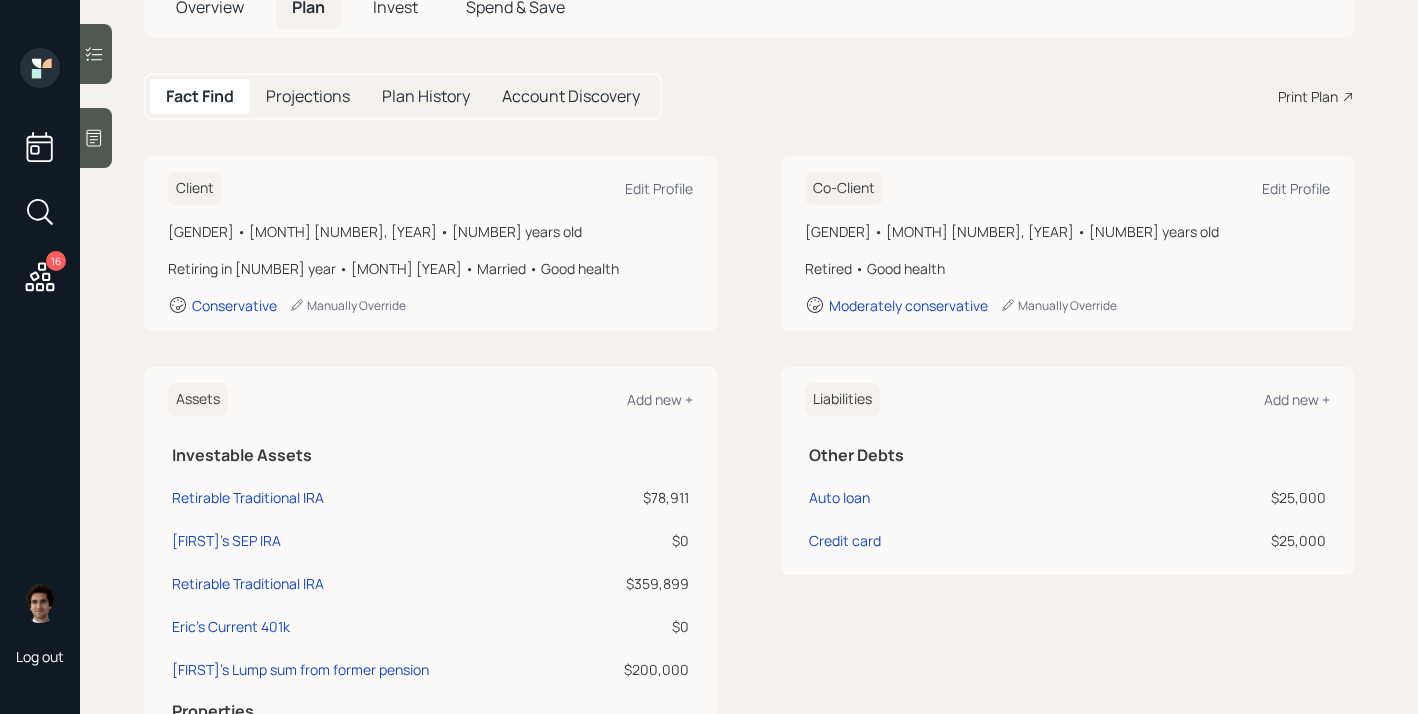 scroll, scrollTop: 147, scrollLeft: 0, axis: vertical 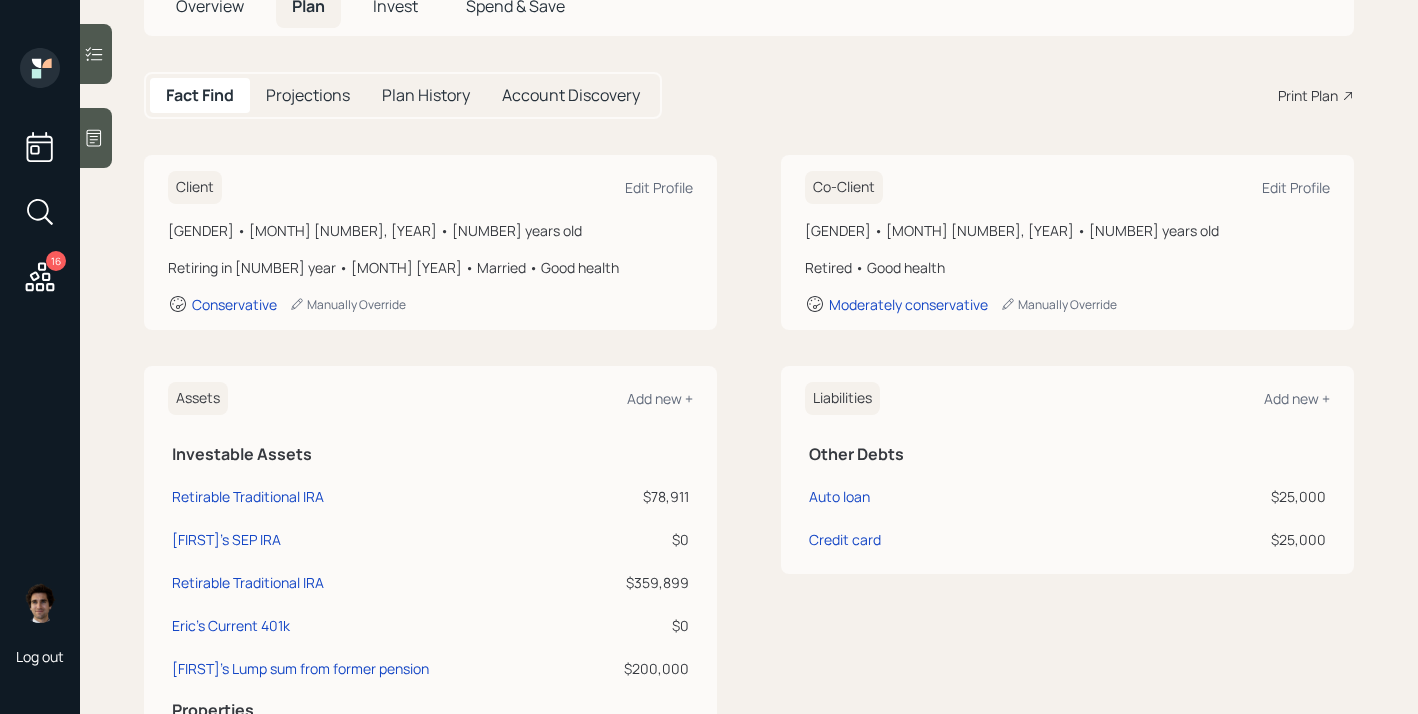 click on "Projections" at bounding box center [308, 95] 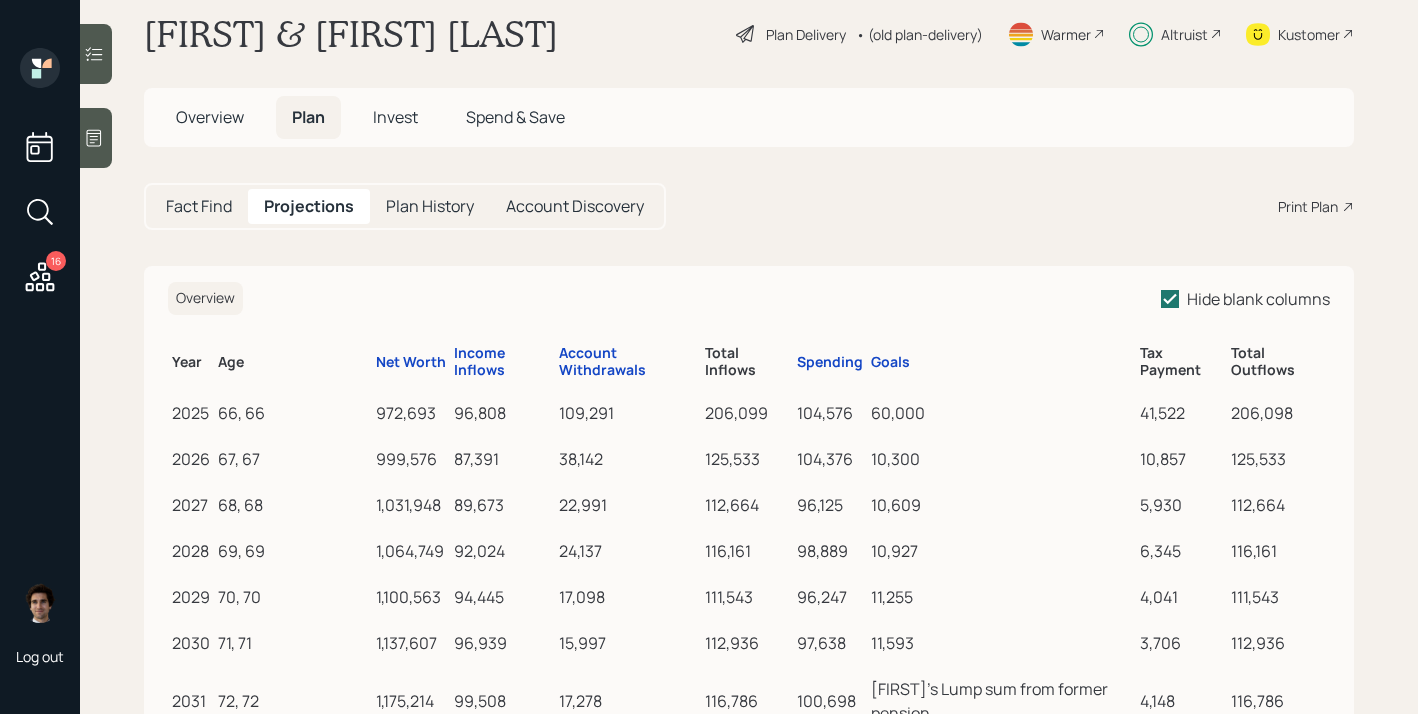 click on "66, 66 [NUMBER] [NUMBER] [NUMBER] [NUMBER] [NUMBER] [NUMBER] [NUMBER] [NUMBER] 2026 67, 67 [NUMBER] [NUMBER] [NUMBER] [NUMBER] [NUMBER] [NUMBER] [NUMBER] [NUMBER] 2027 68, 68 [NUMBER] [NUMBER] [NUMBER] [NUMBER] [NUMBER] [NUMBER] [NUMBER] [NUMBER] 2028 69, 69 [NUMBER] [NUMBER] [NUMBER] [NUMBER] [NUMBER] [NUMBER] [NUMBER] [NUMBER] 2029 70, 70 [NUMBER] [NUMBER] [NUMBER] [NUMBER] [NUMBER] [NUMBER] [NUMBER] [NUMBER] 2030 71, 71 [NUMBER] [NUMBER] [NUMBER] [NUMBER] [NUMBER] [NUMBER] [NUMBER] [NUMBER] 2031 72, 72 [NUMBER] [NUMBER] [NUMBER] [NUMBER] [NUMBER] [NUMBER] [NUMBER] [NUMBER] 2032 73, 73 [NUMBER] [NUMBER] [NUMBER] [NUMBER] [NUMBER] [NUMBER] [NUMBER] [NUMBER] 2033 74, 74 [NUMBER] [NUMBER] [NUMBER] [NUMBER] [NUMBER] [NUMBER] [NUMBER] [NUMBER] 2034 75, 75 [NUMBER] [NUMBER] [NUMBER] [NUMBER]" at bounding box center [749, 357] 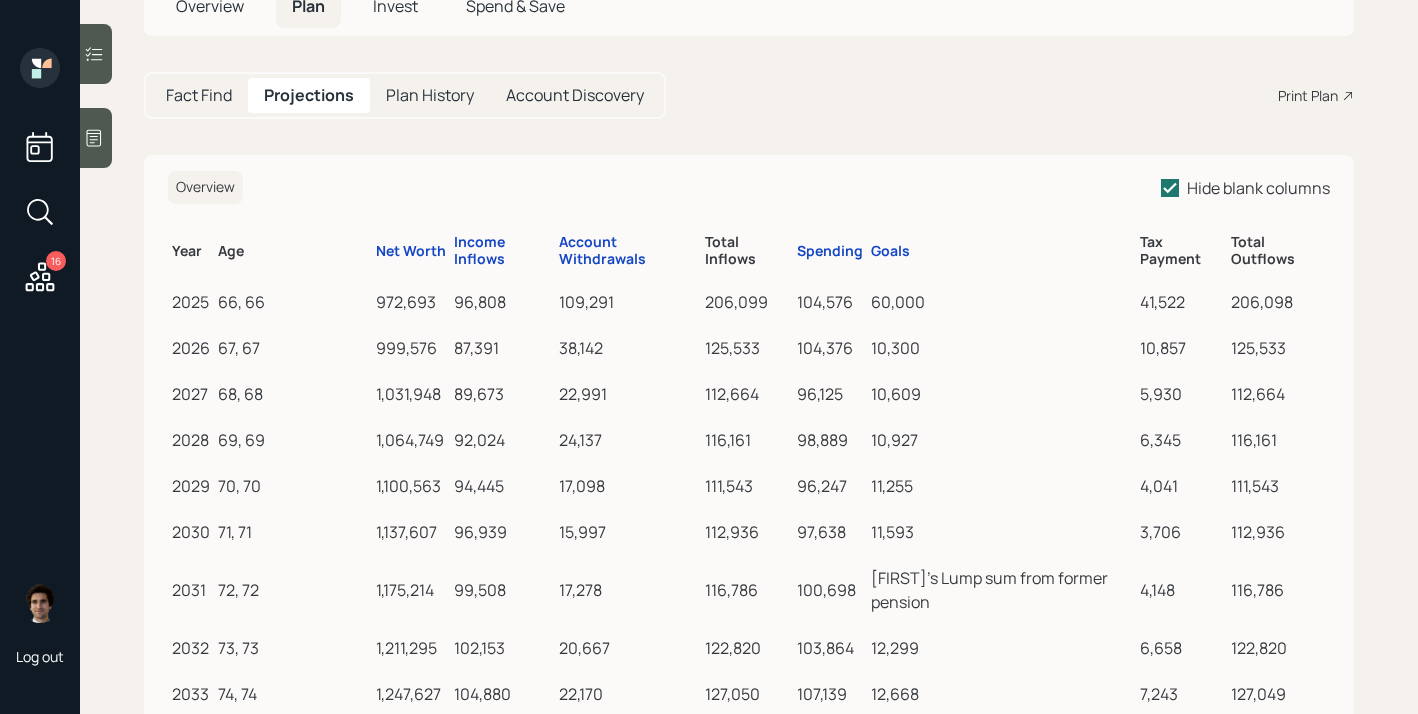 click on "Overview Plan Invest Spend & Save" at bounding box center (749, 6) 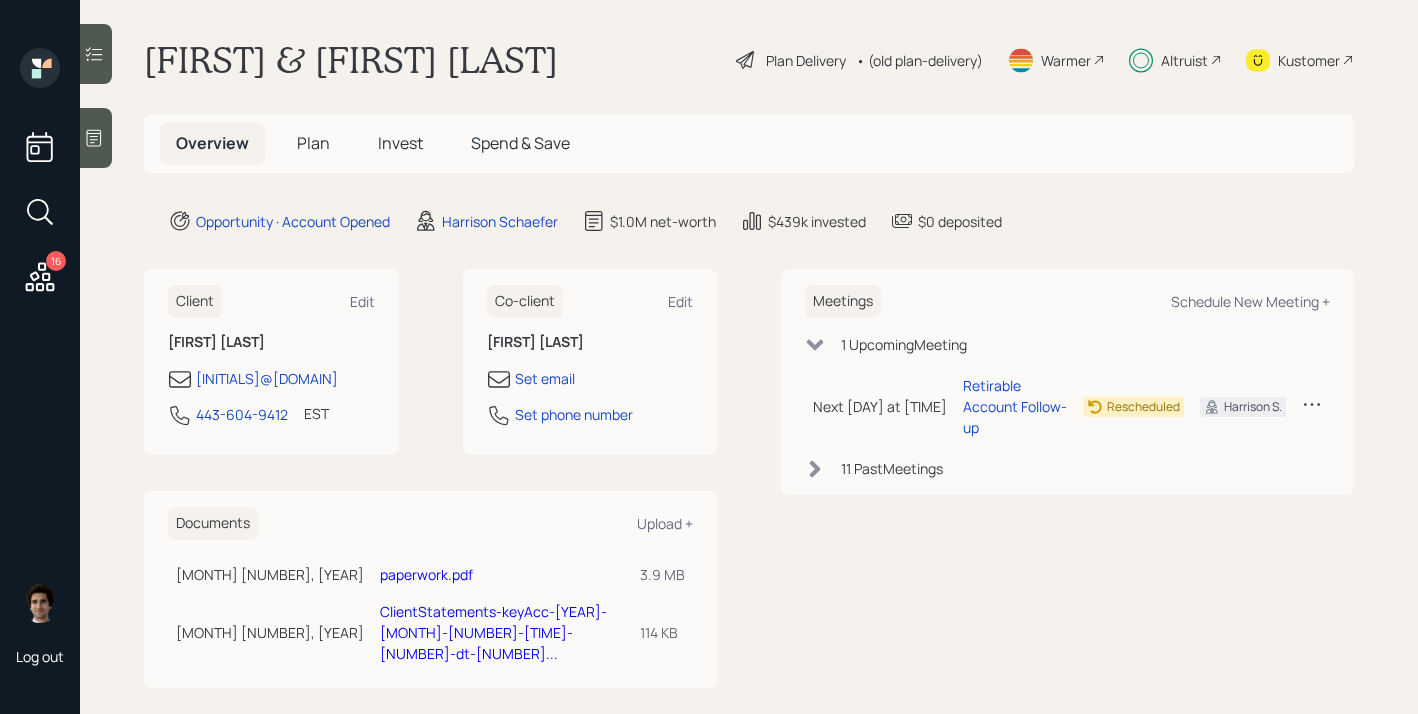 click on "Plan" at bounding box center (313, 143) 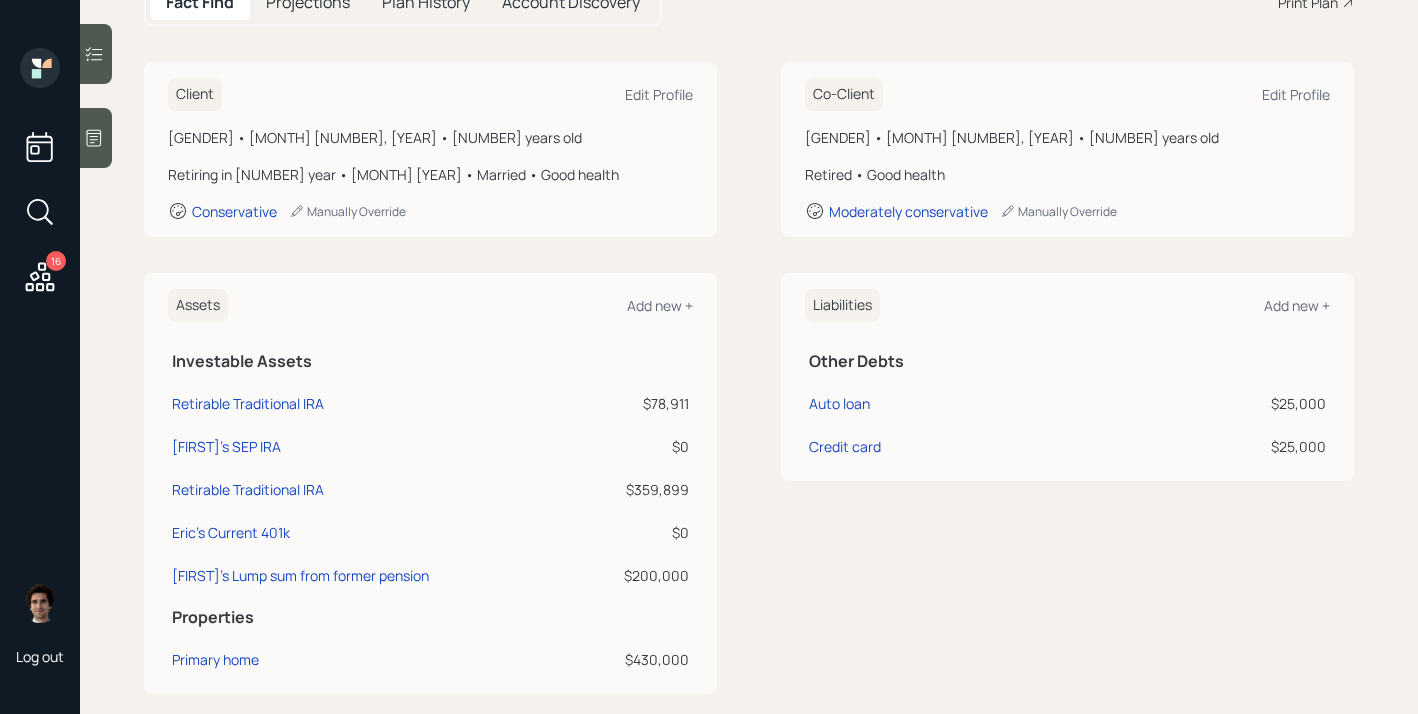 scroll, scrollTop: 244, scrollLeft: 0, axis: vertical 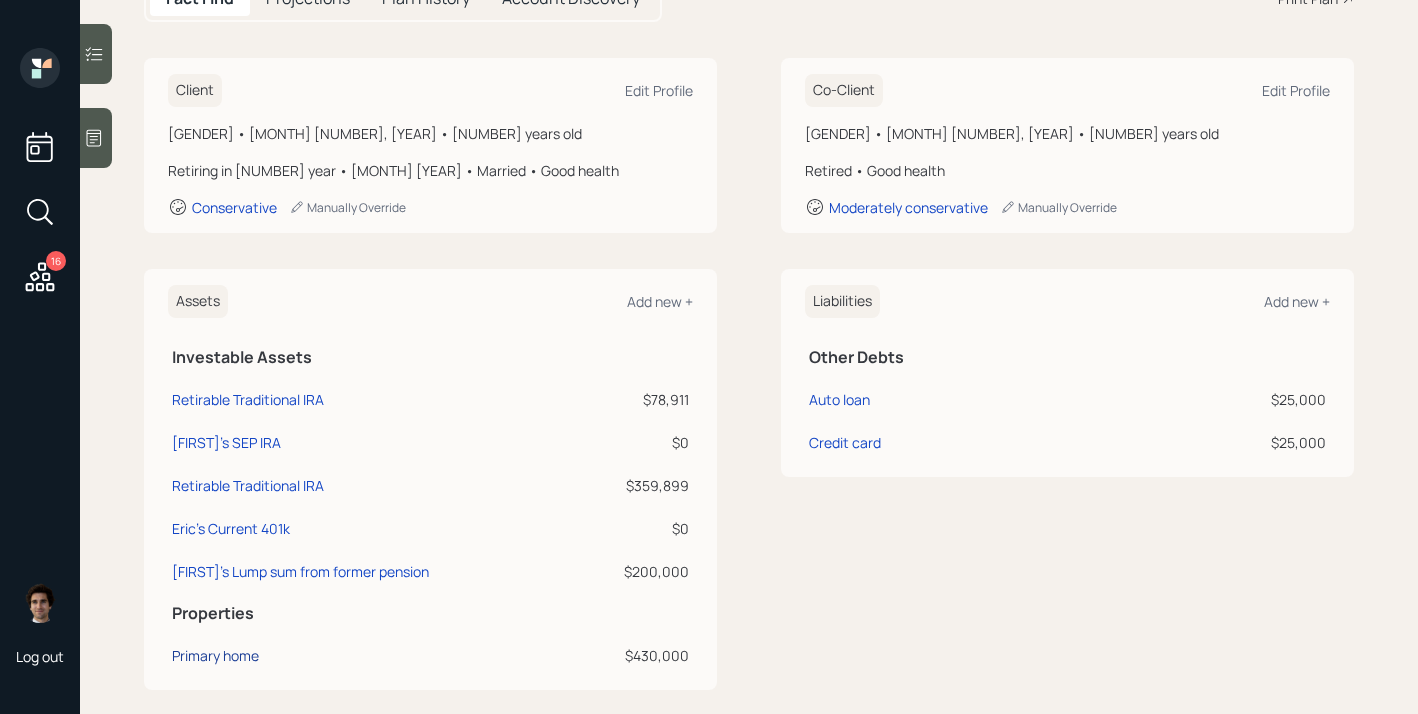 click on "Primary home" at bounding box center (215, 655) 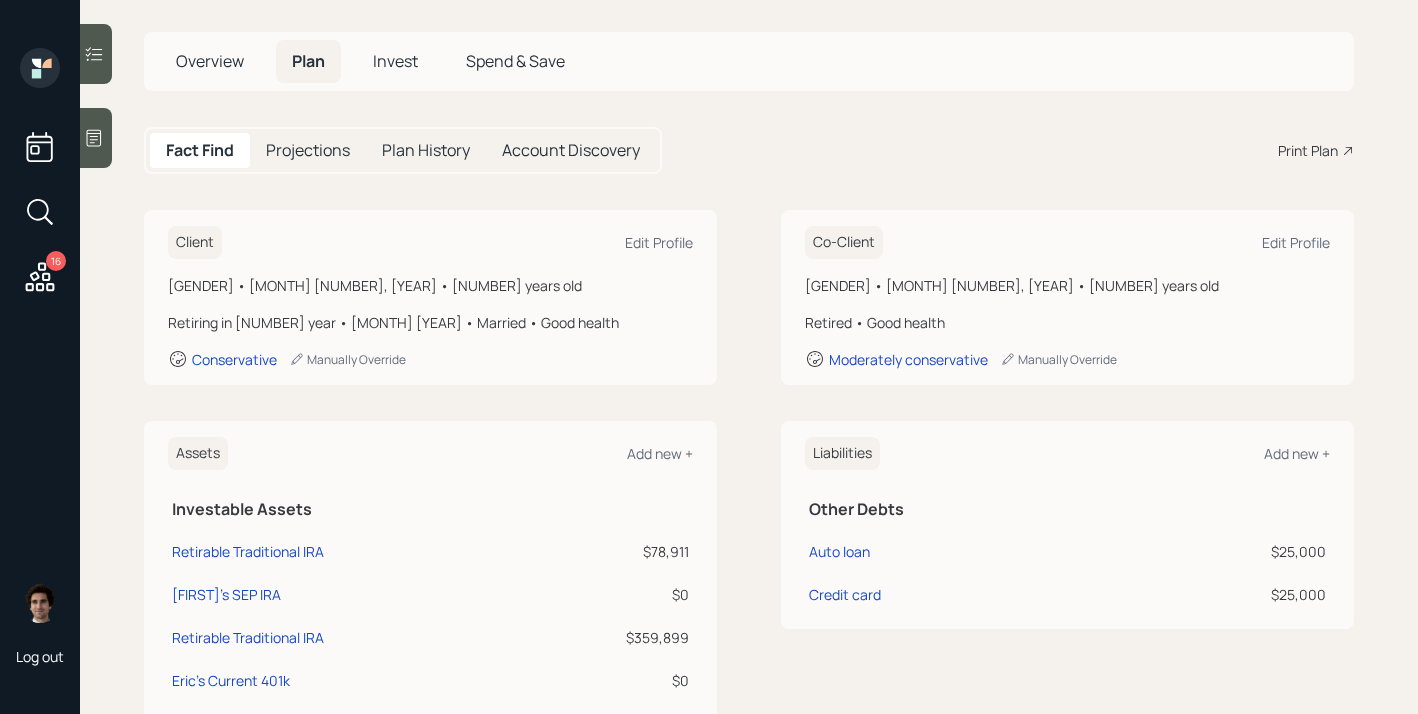 scroll, scrollTop: 0, scrollLeft: 0, axis: both 